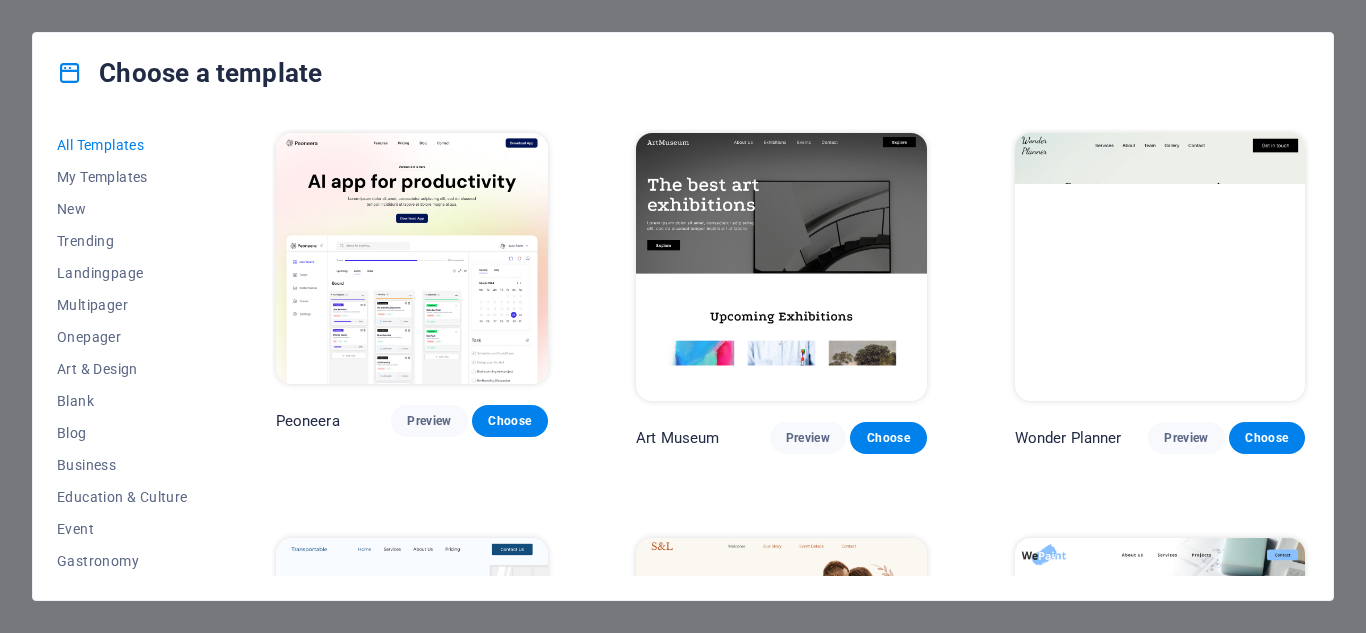 scroll, scrollTop: 0, scrollLeft: 0, axis: both 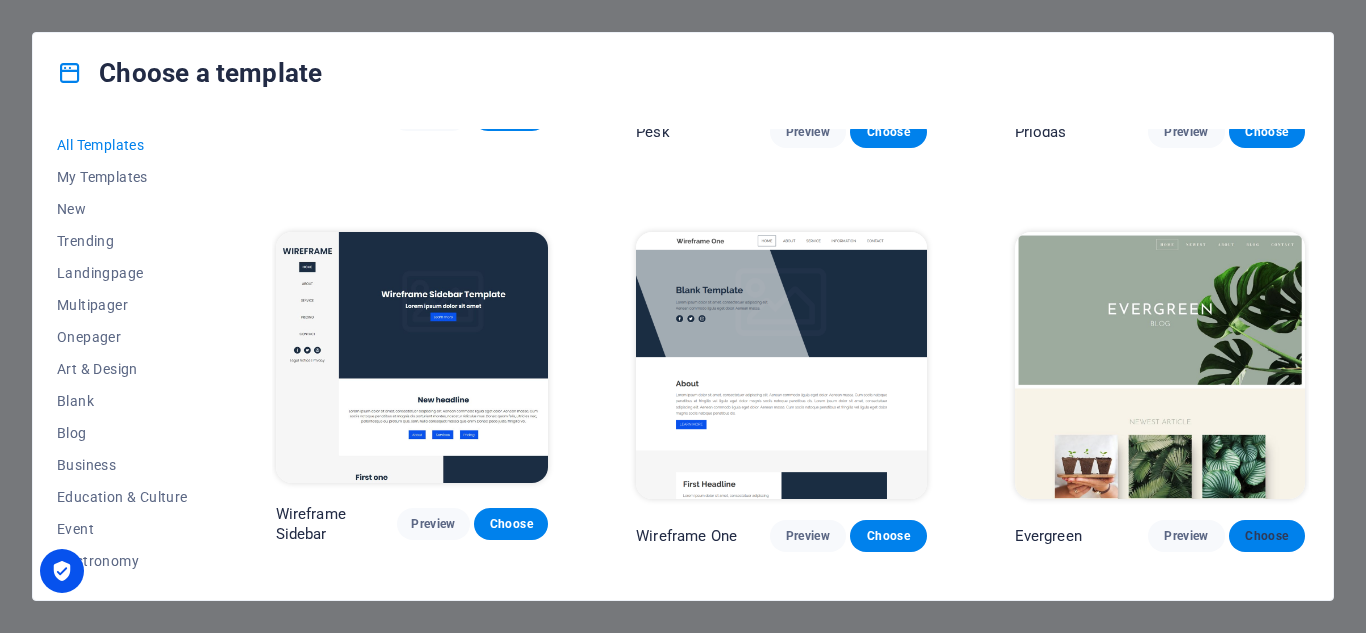 click on "Choose" at bounding box center (1267, 536) 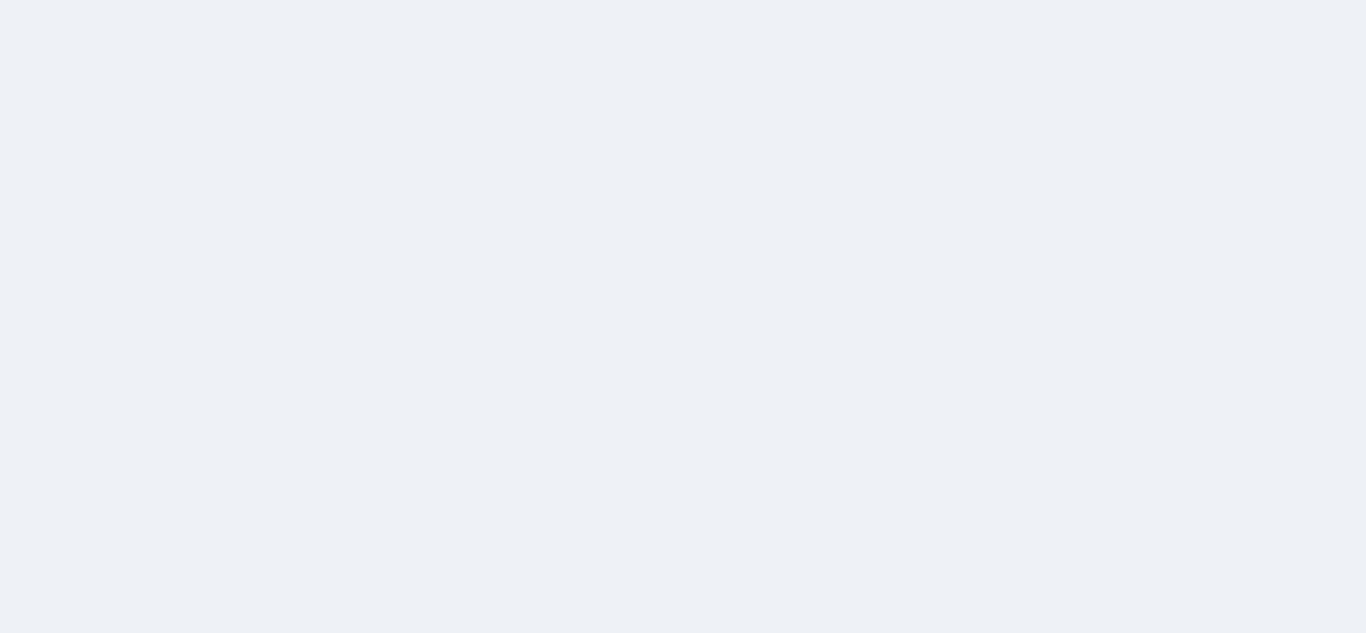 scroll, scrollTop: 0, scrollLeft: 0, axis: both 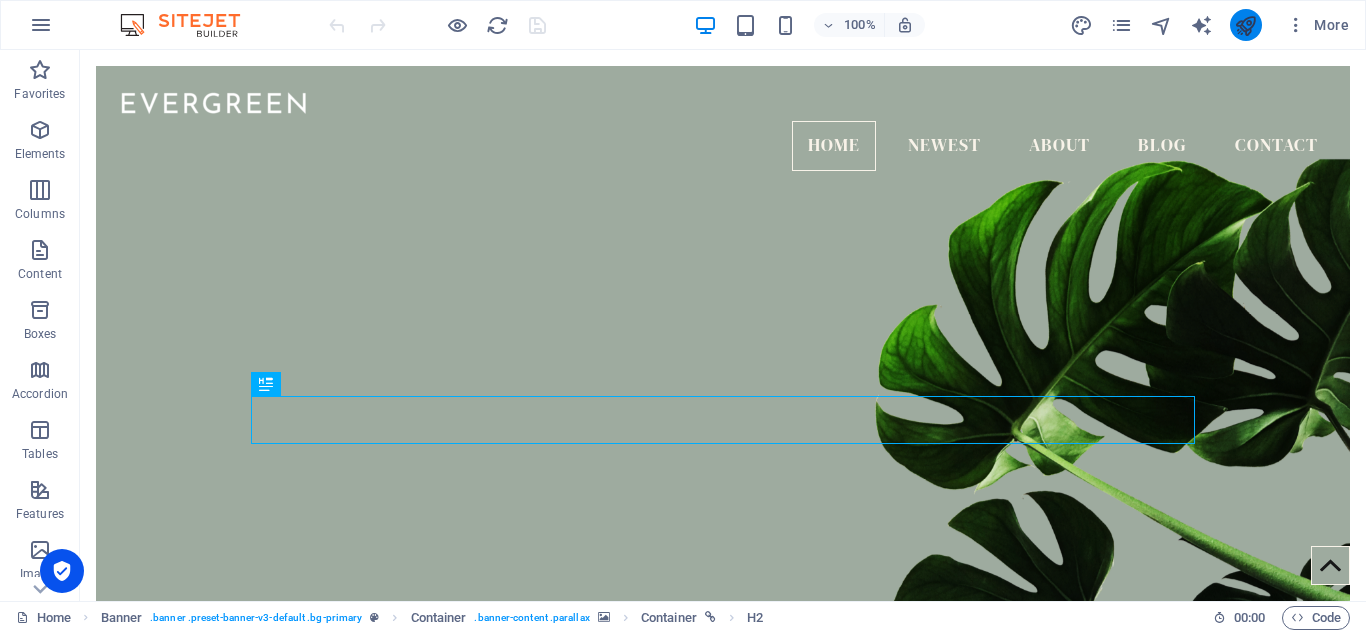 click at bounding box center (1245, 25) 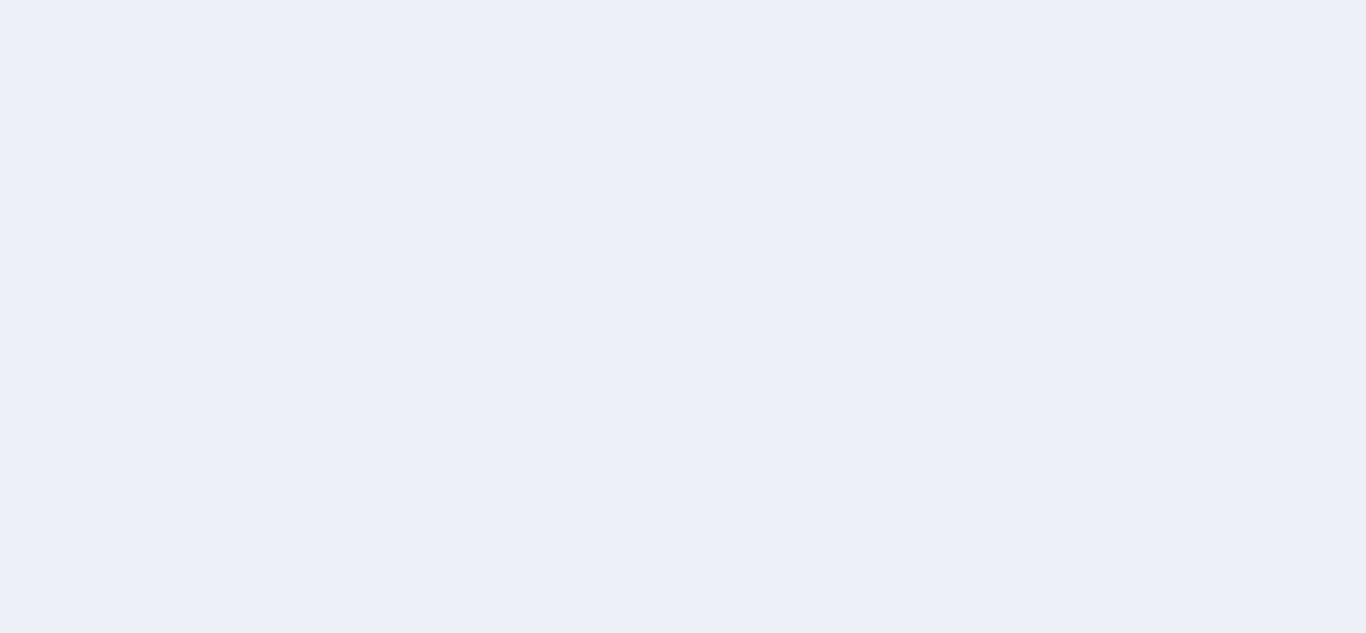 scroll, scrollTop: 0, scrollLeft: 0, axis: both 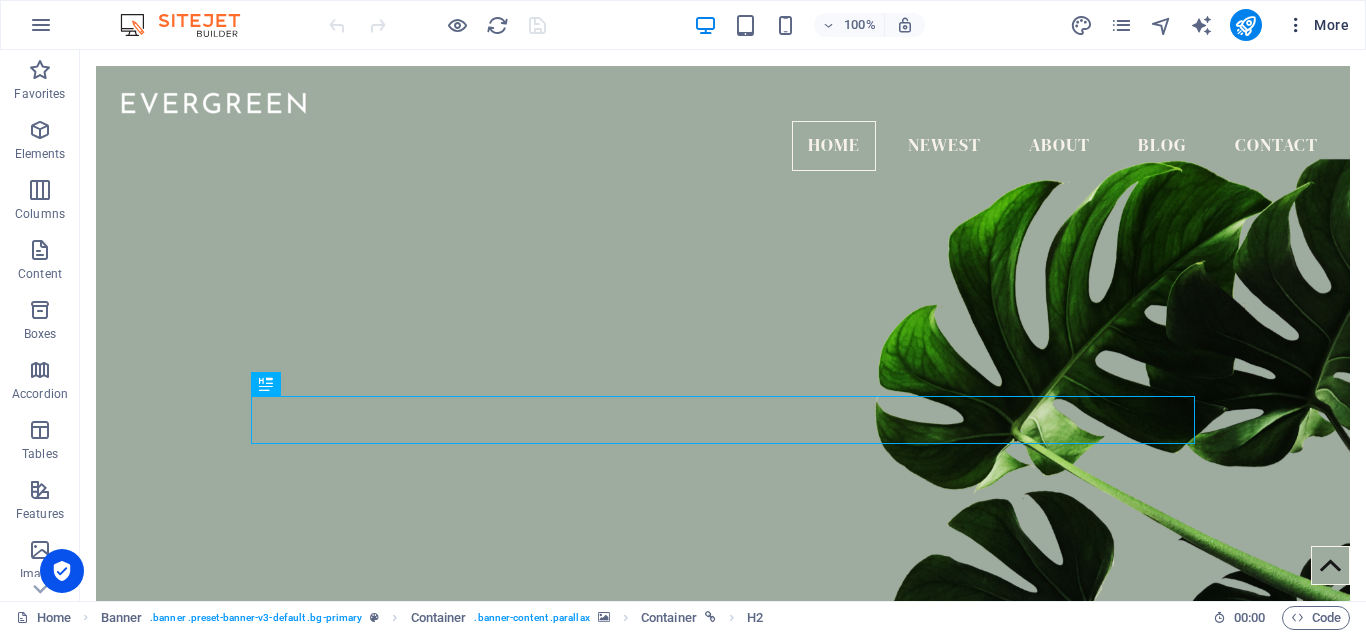 click on "More" at bounding box center [1317, 25] 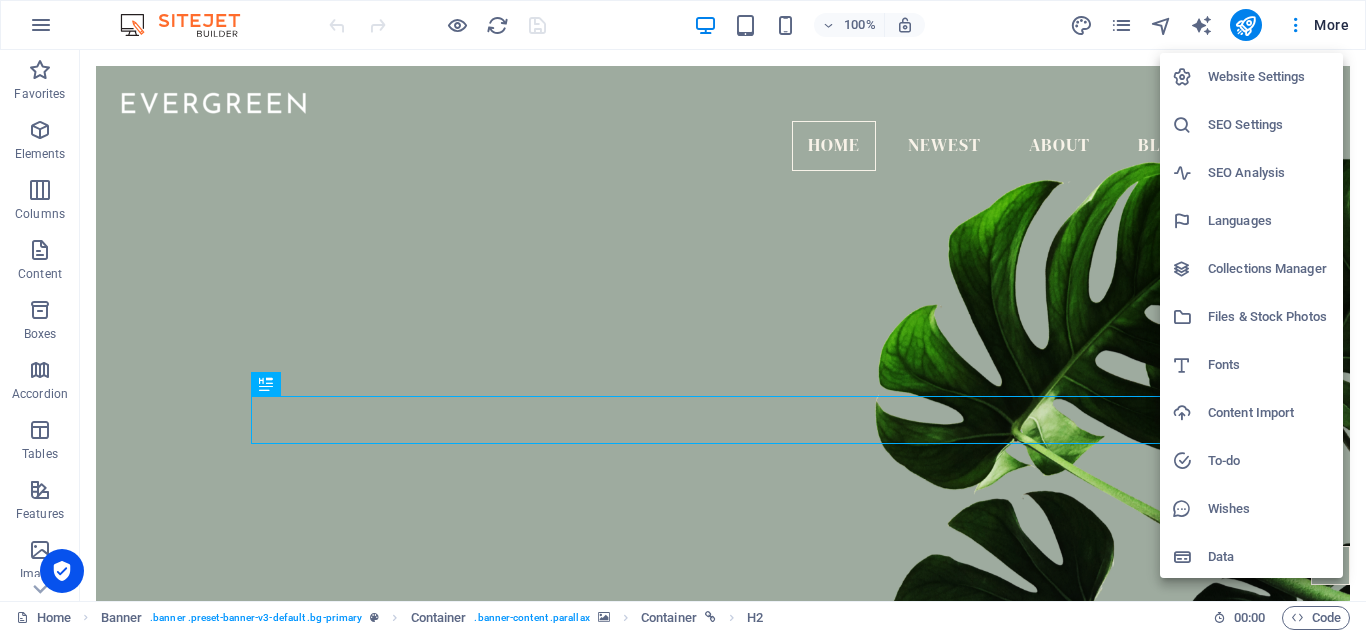 click on "Website Settings" at bounding box center [1269, 77] 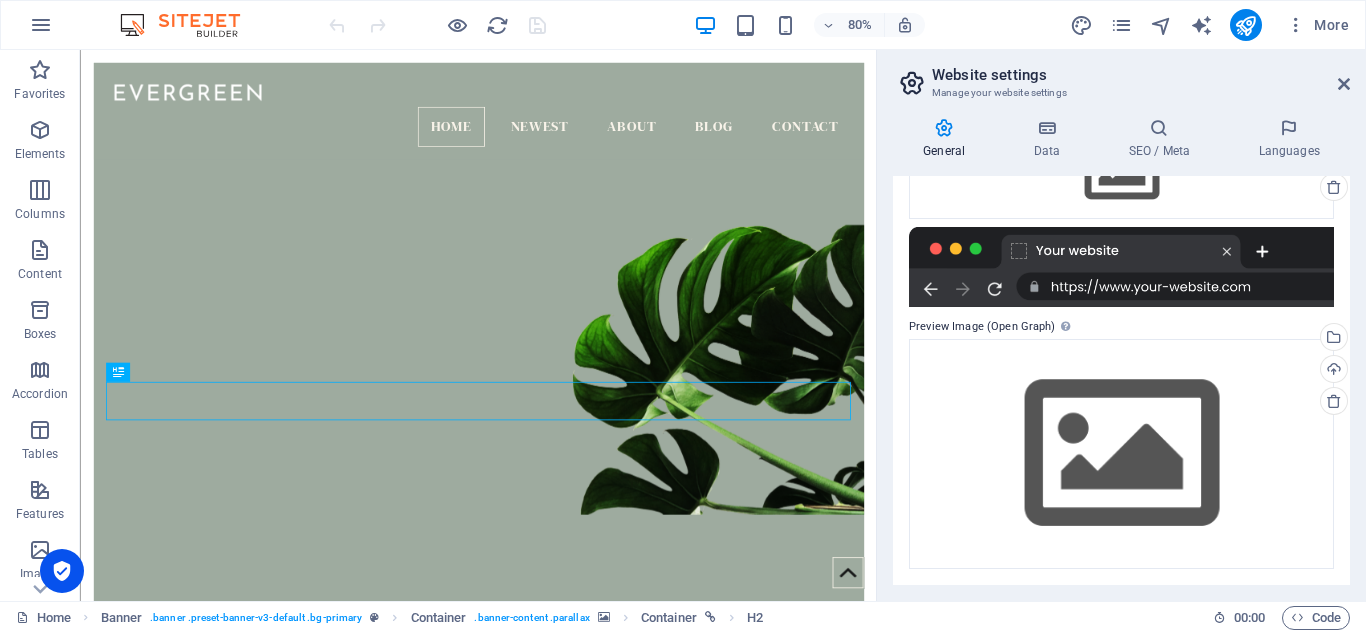 scroll, scrollTop: 0, scrollLeft: 0, axis: both 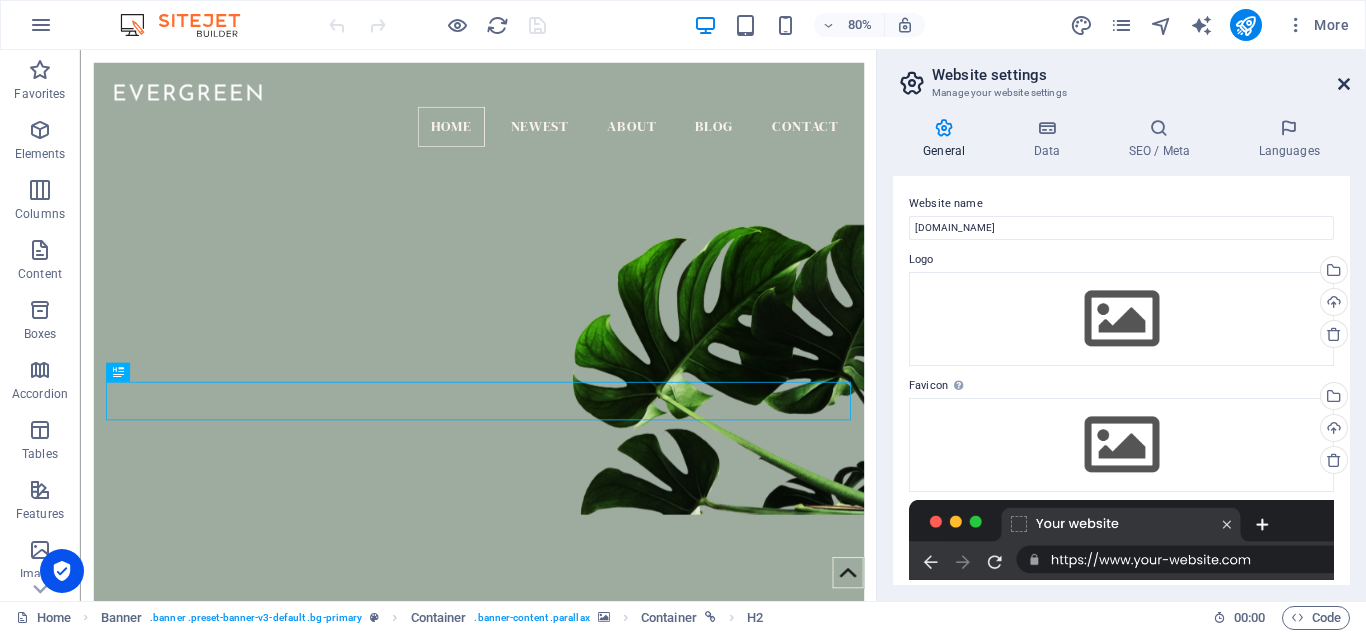 click at bounding box center (1344, 84) 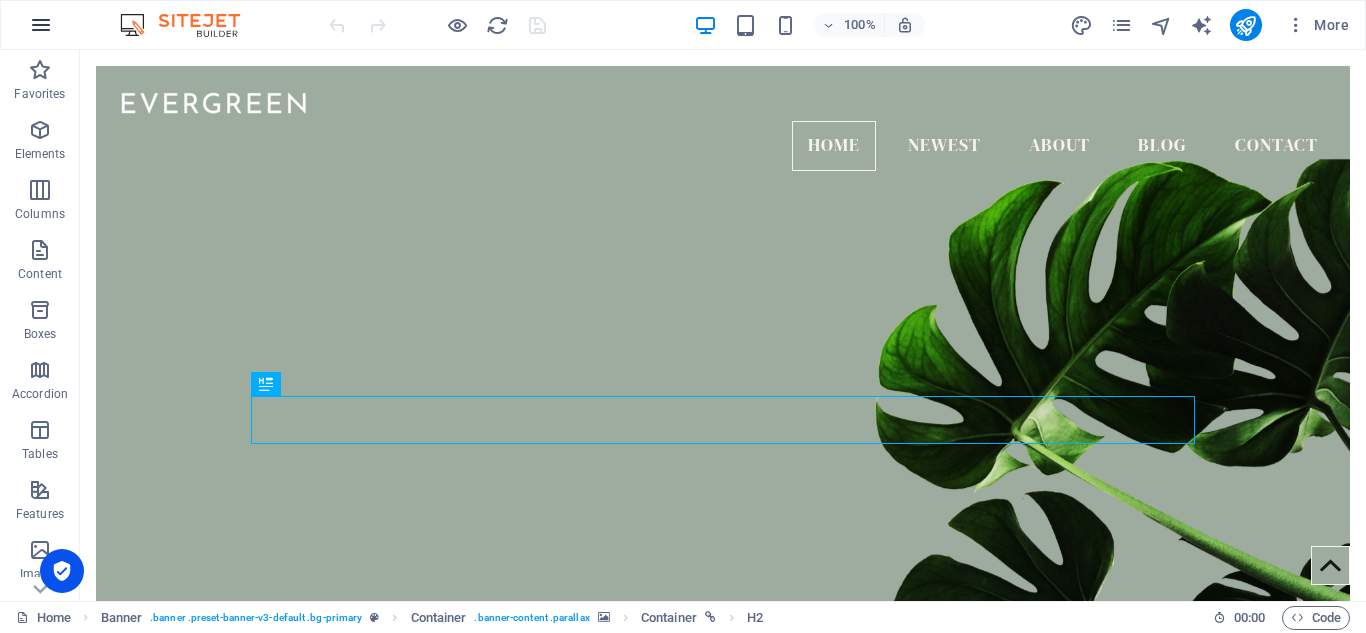 click at bounding box center (41, 25) 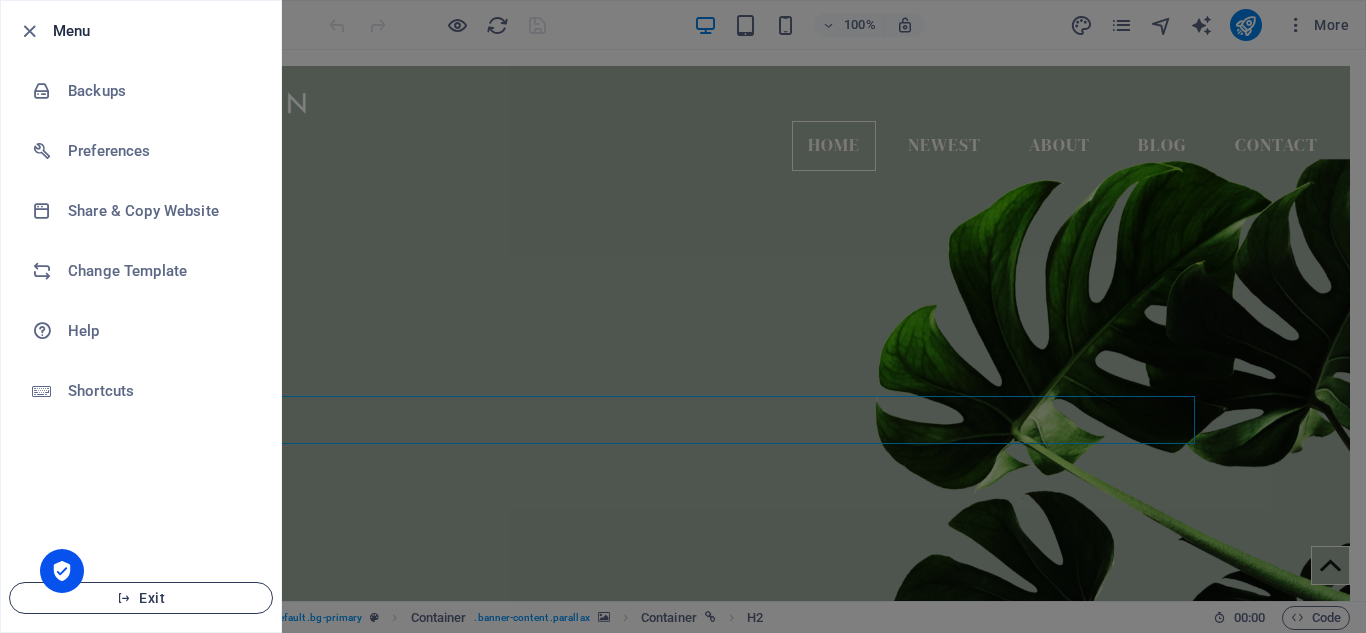click on "Exit" at bounding box center [141, 598] 